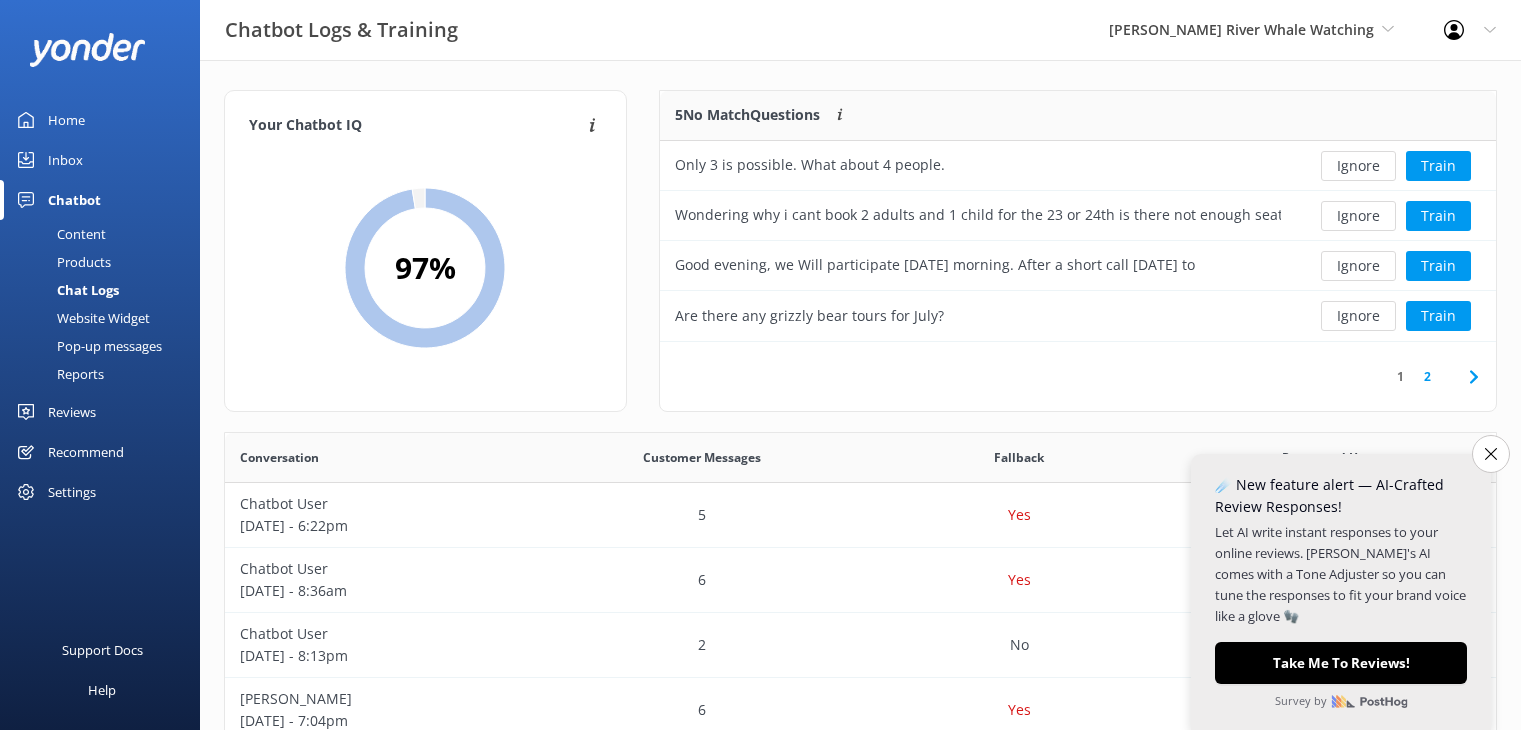 scroll, scrollTop: 0, scrollLeft: 0, axis: both 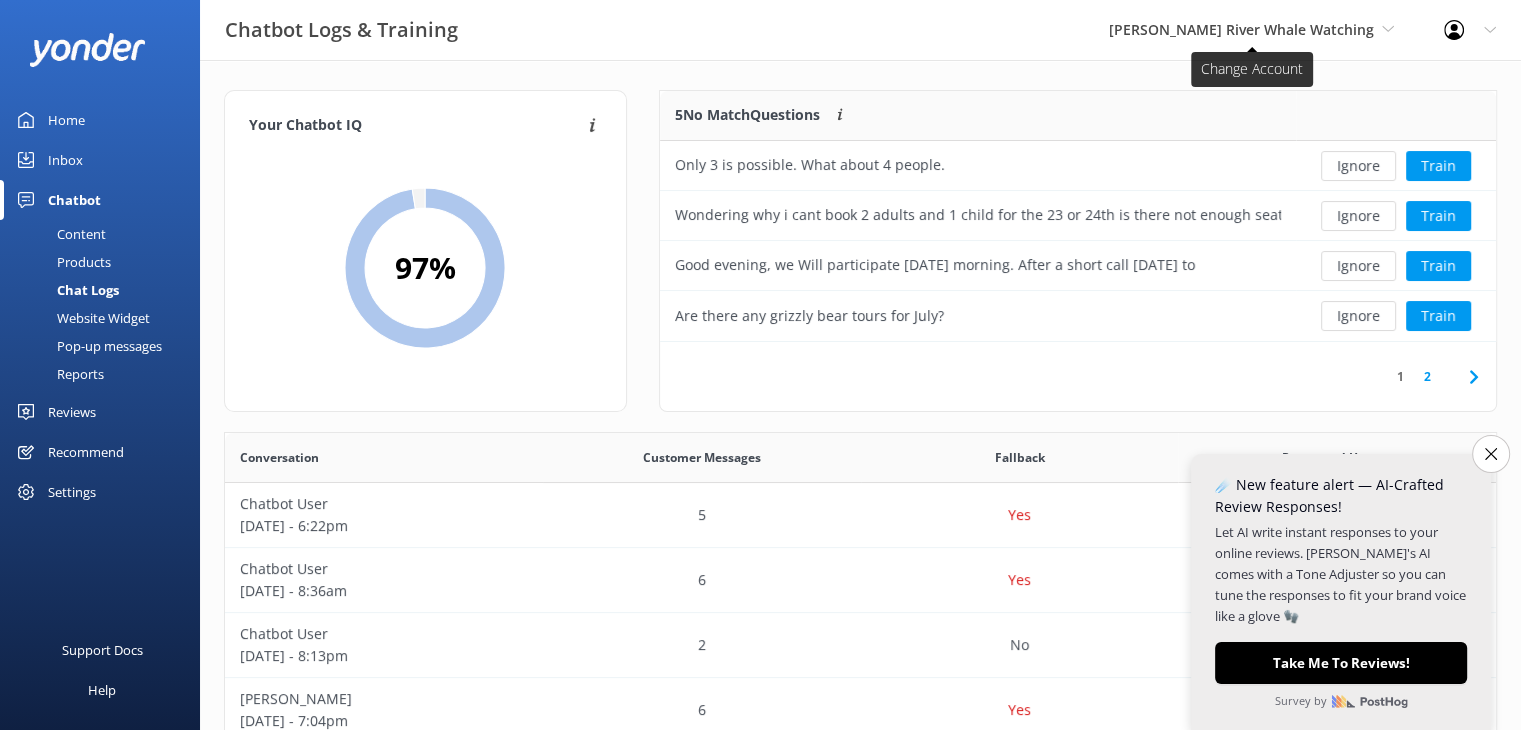 click on "[PERSON_NAME] River Whale Watching" at bounding box center (1241, 29) 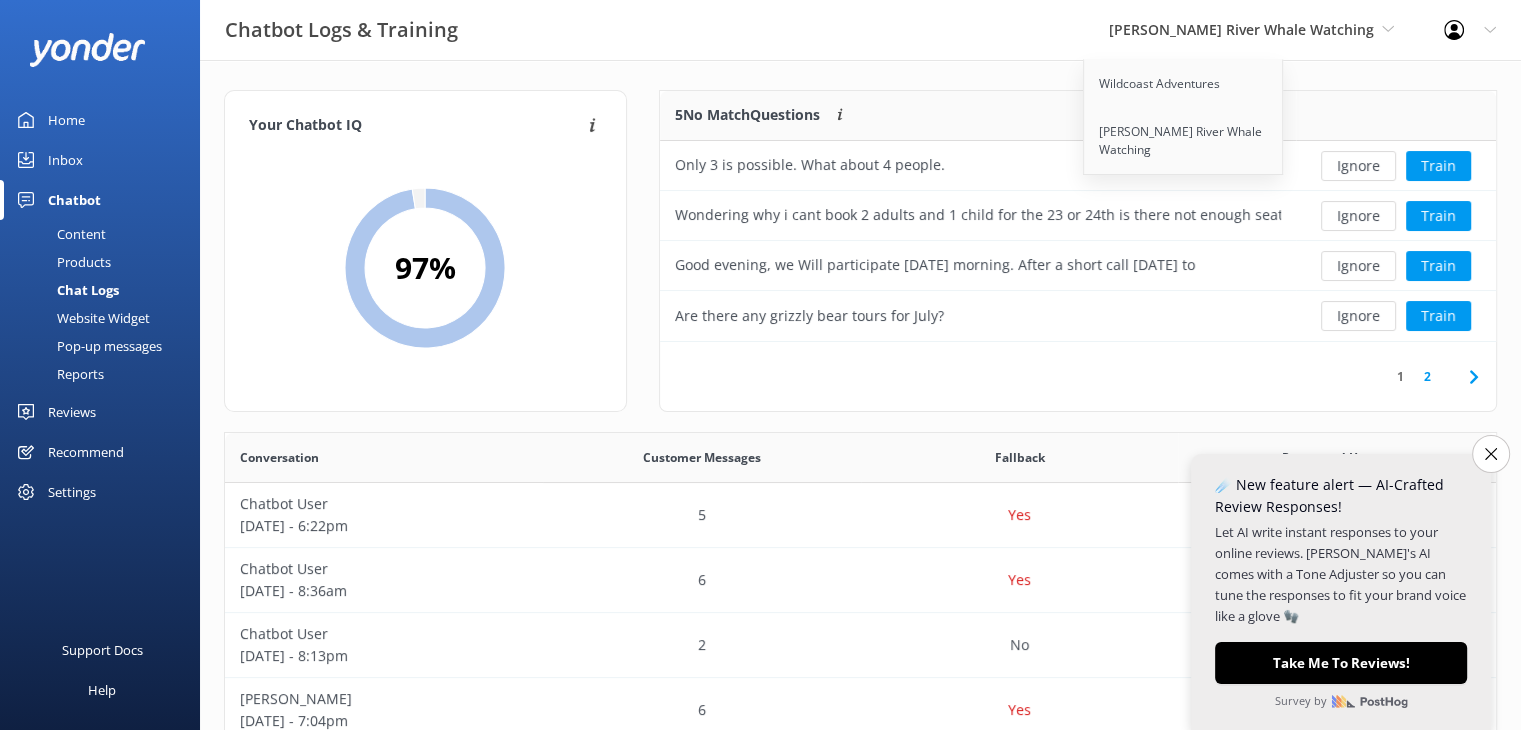 click on "Chatbot Logs & Training [PERSON_NAME] River Whale Watching Wildcoast Adventures [PERSON_NAME] River Whale Watching Profile Settings Logout" at bounding box center (760, 30) 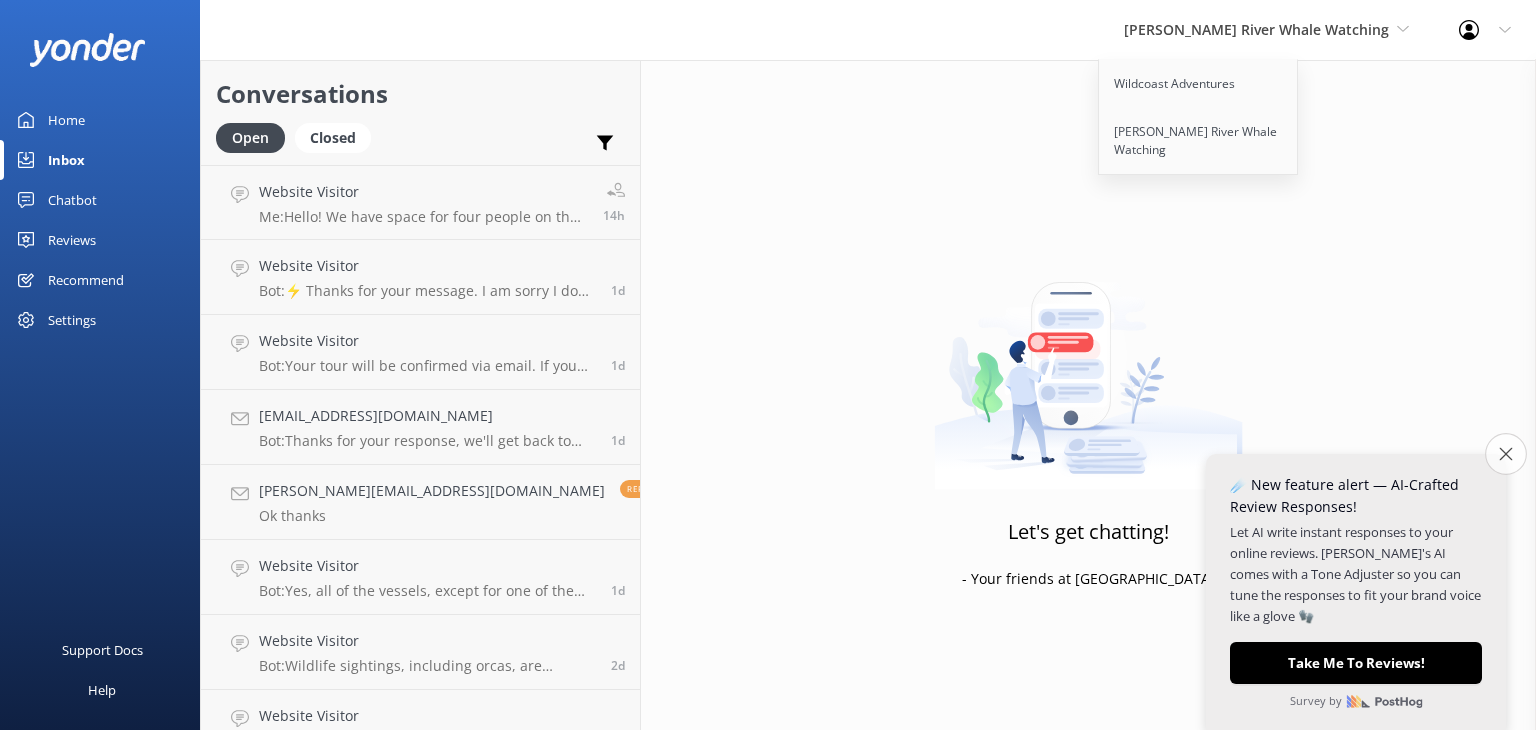 click on "Close survey" 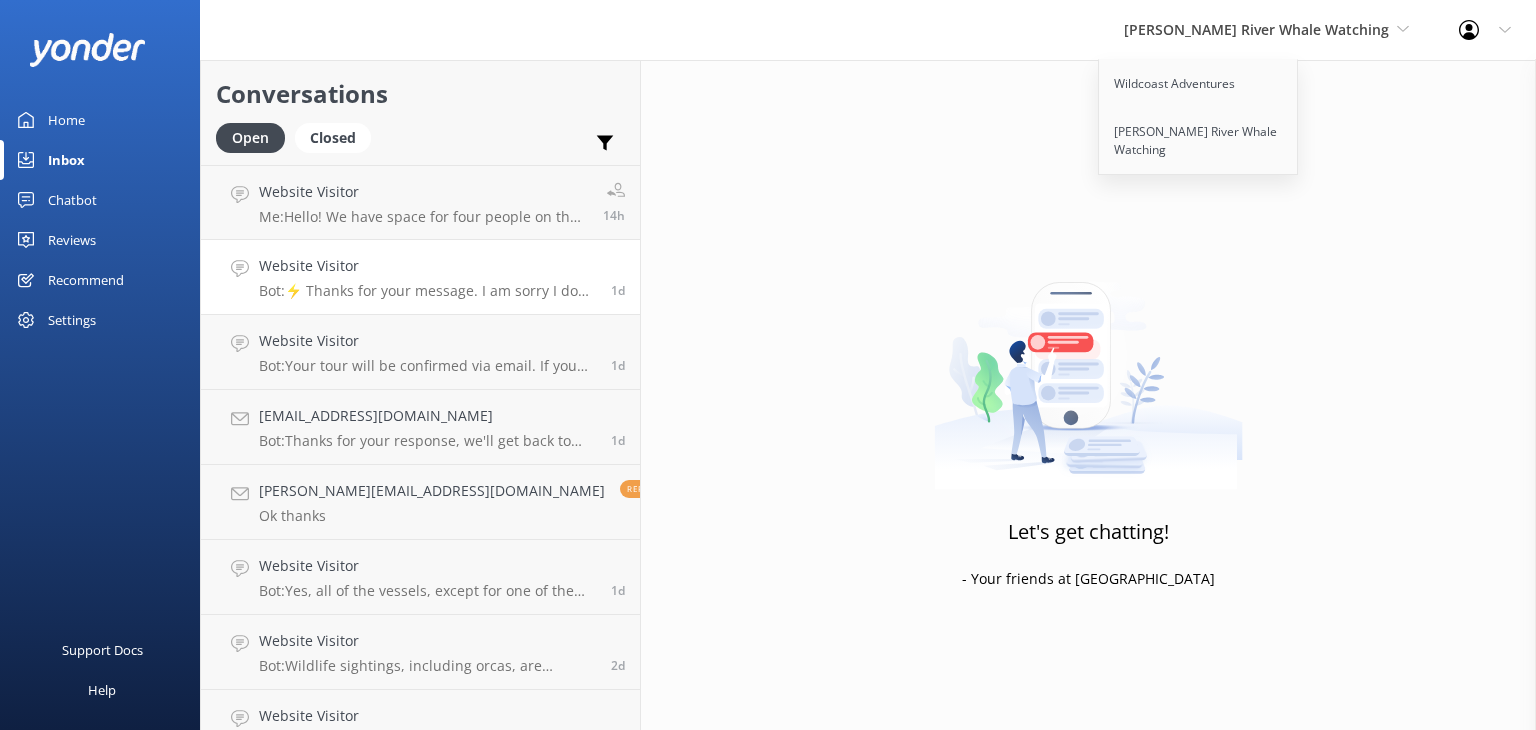 click on "Bot:  ⚡ Thanks for your message. I am sorry I don't have that answer for you. You're welcome to keep messaging and our automated FAQ bot might be able to help. Or you can contact us at [PHONE_NUMBER], toll free at [PHONE_NUMBER] or [EMAIL_ADDRESS][DOMAIN_NAME]" at bounding box center (427, 291) 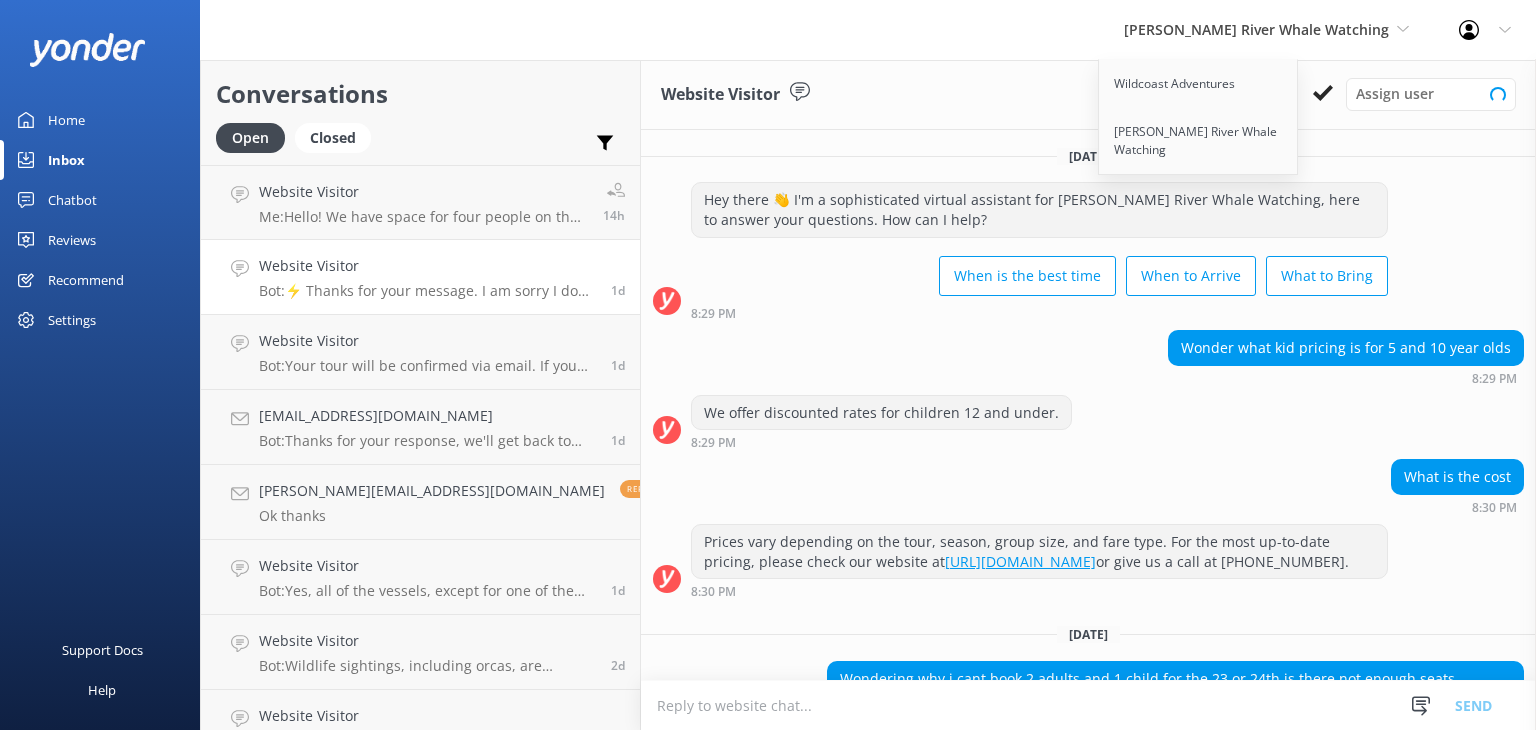 scroll, scrollTop: 224, scrollLeft: 0, axis: vertical 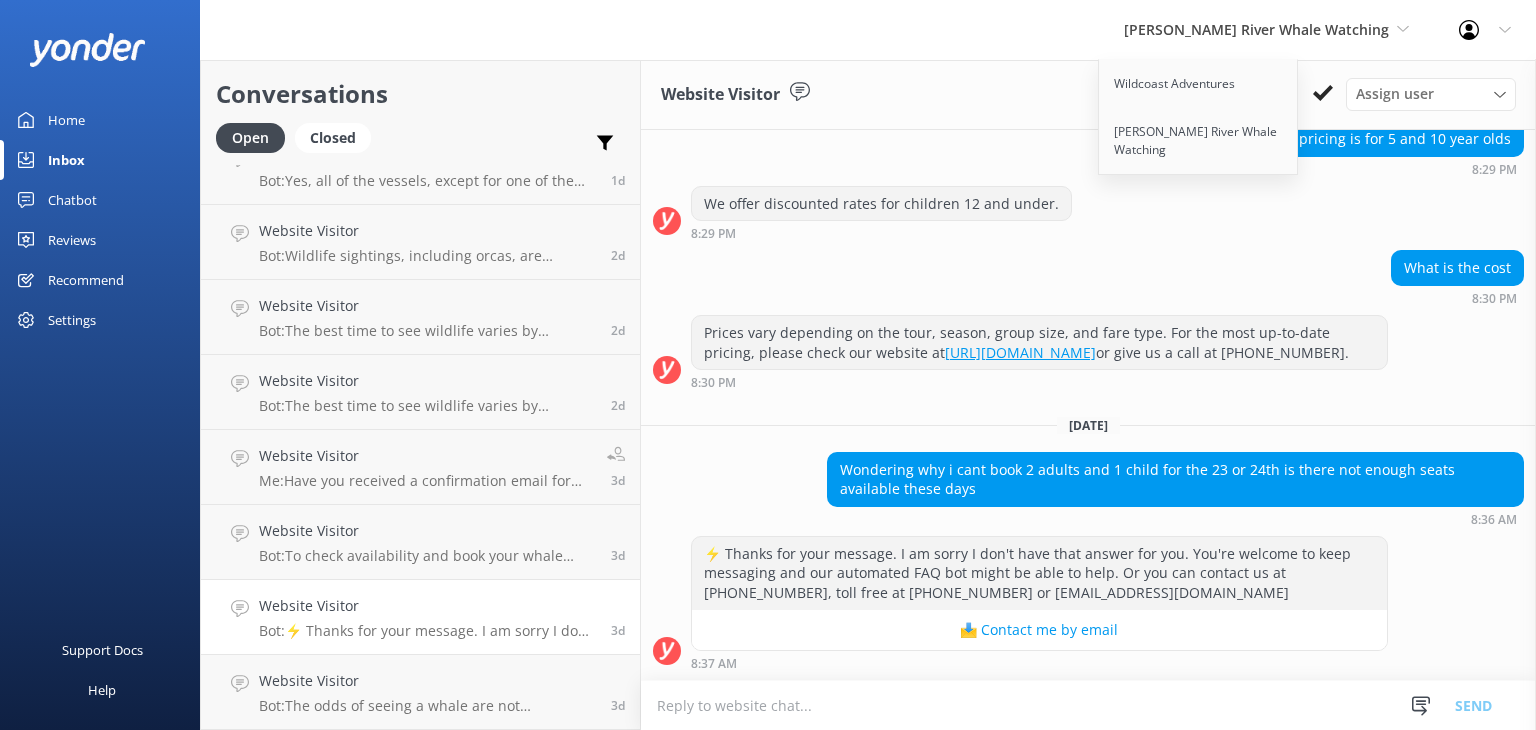 click on "Bot:  ⚡ Thanks for your message. I am sorry I don't have that answer for you. You're welcome to keep messaging and our automated FAQ bot might be able to help. Or you can contact us at [PHONE_NUMBER], toll free at [PHONE_NUMBER] or [EMAIL_ADDRESS][DOMAIN_NAME]" at bounding box center [427, 631] 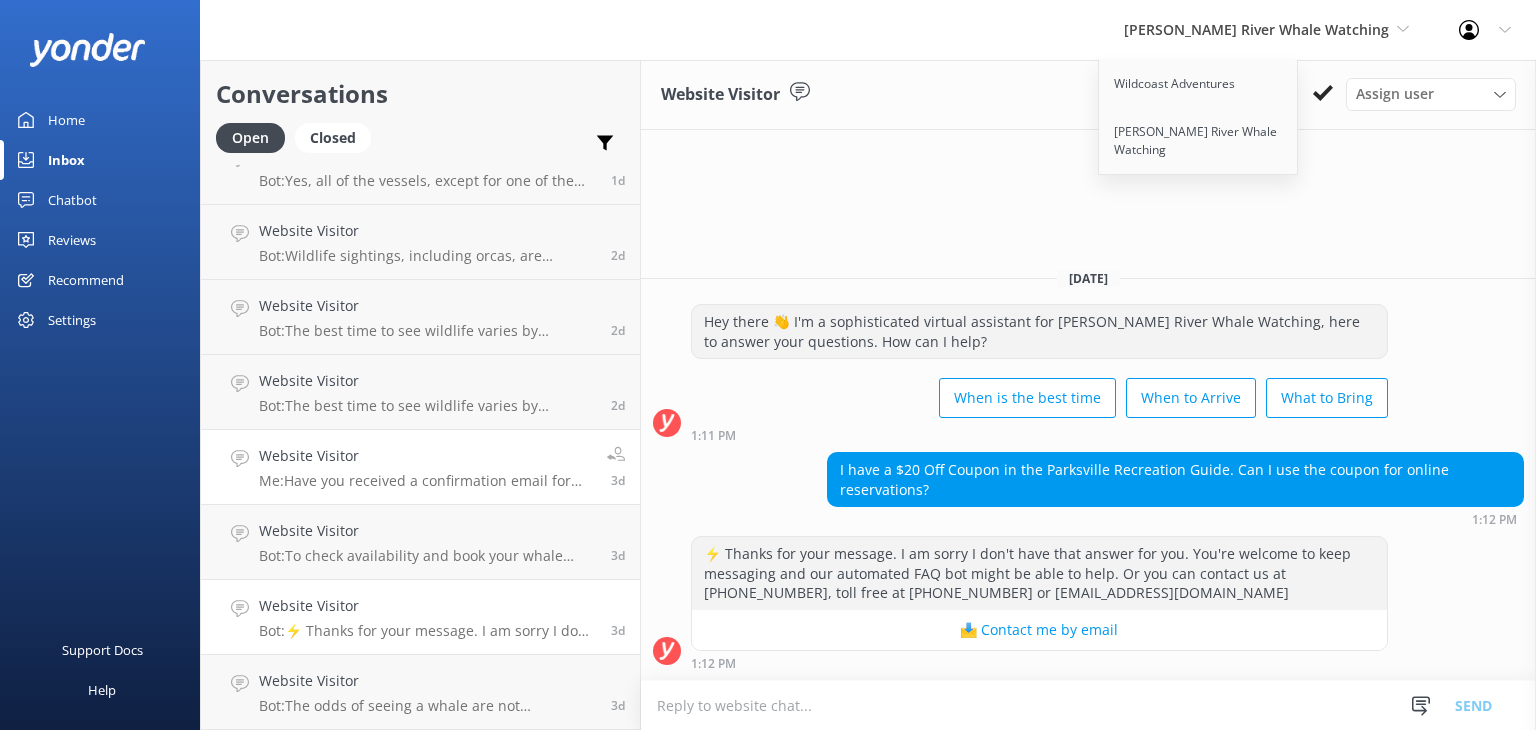 scroll, scrollTop: 0, scrollLeft: 0, axis: both 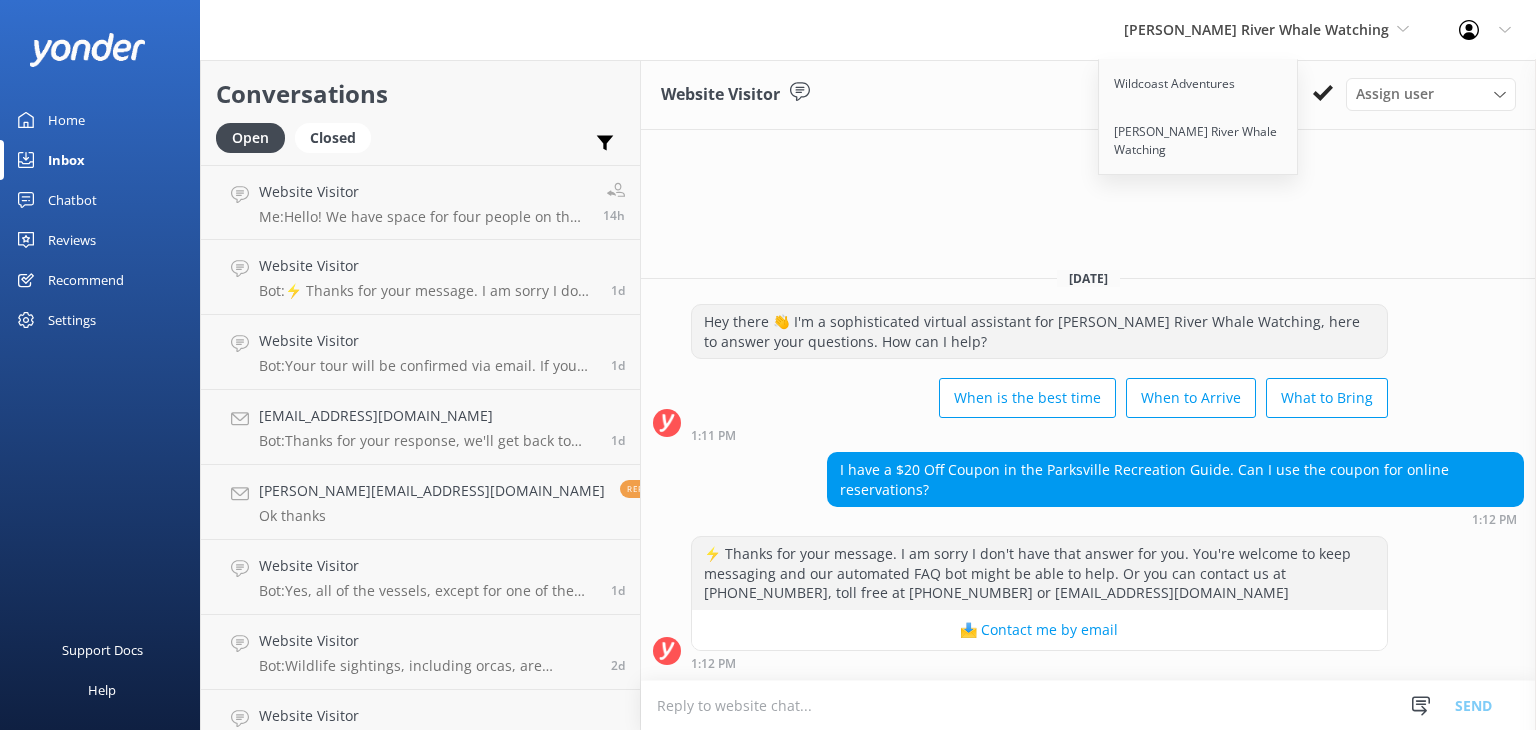 click on "[PERSON_NAME] River Whale Watching Wildcoast Adventures [PERSON_NAME] River Whale Watching" at bounding box center (1266, 30) 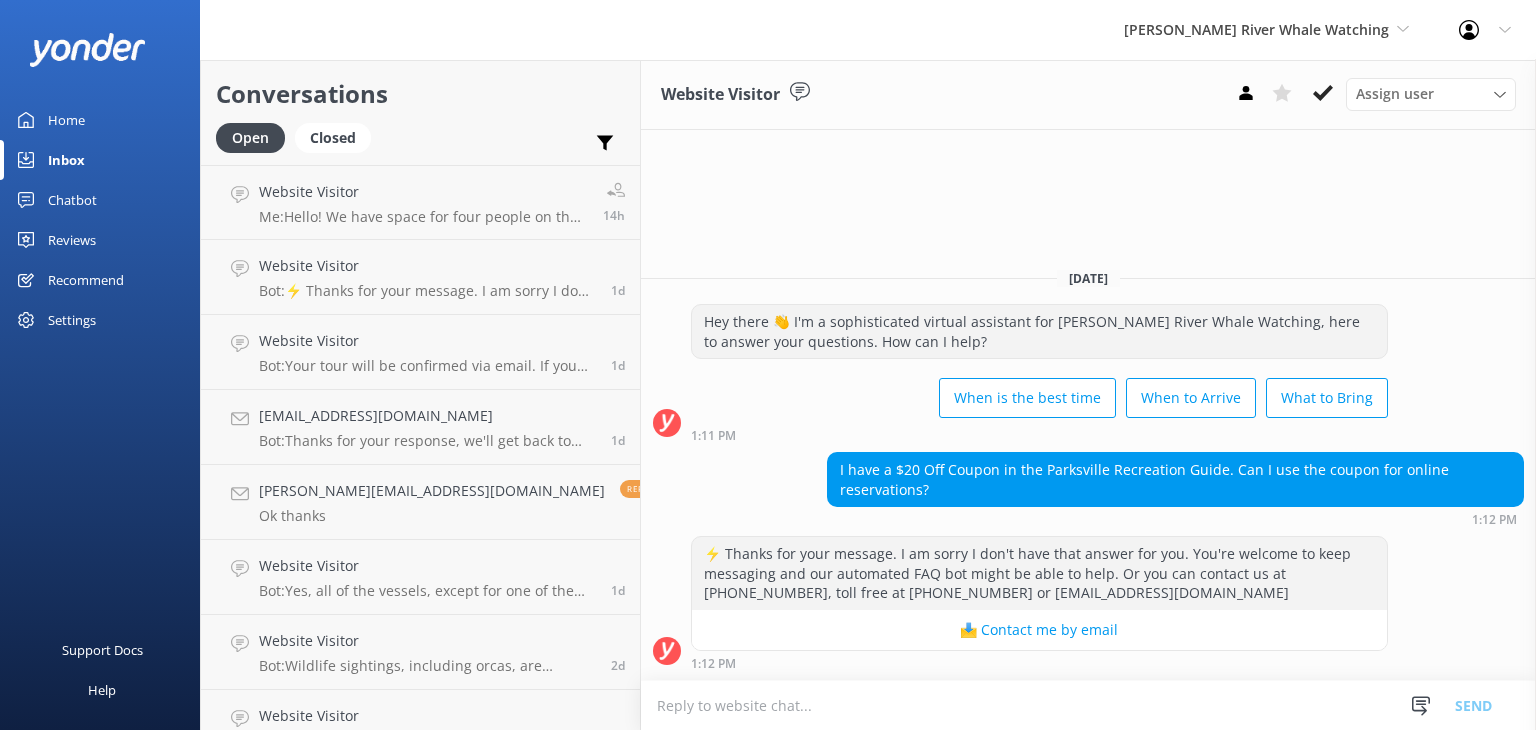 click on "[PERSON_NAME] River Whale Watching Wildcoast Adventures [PERSON_NAME] River Whale Watching" at bounding box center (1266, 30) 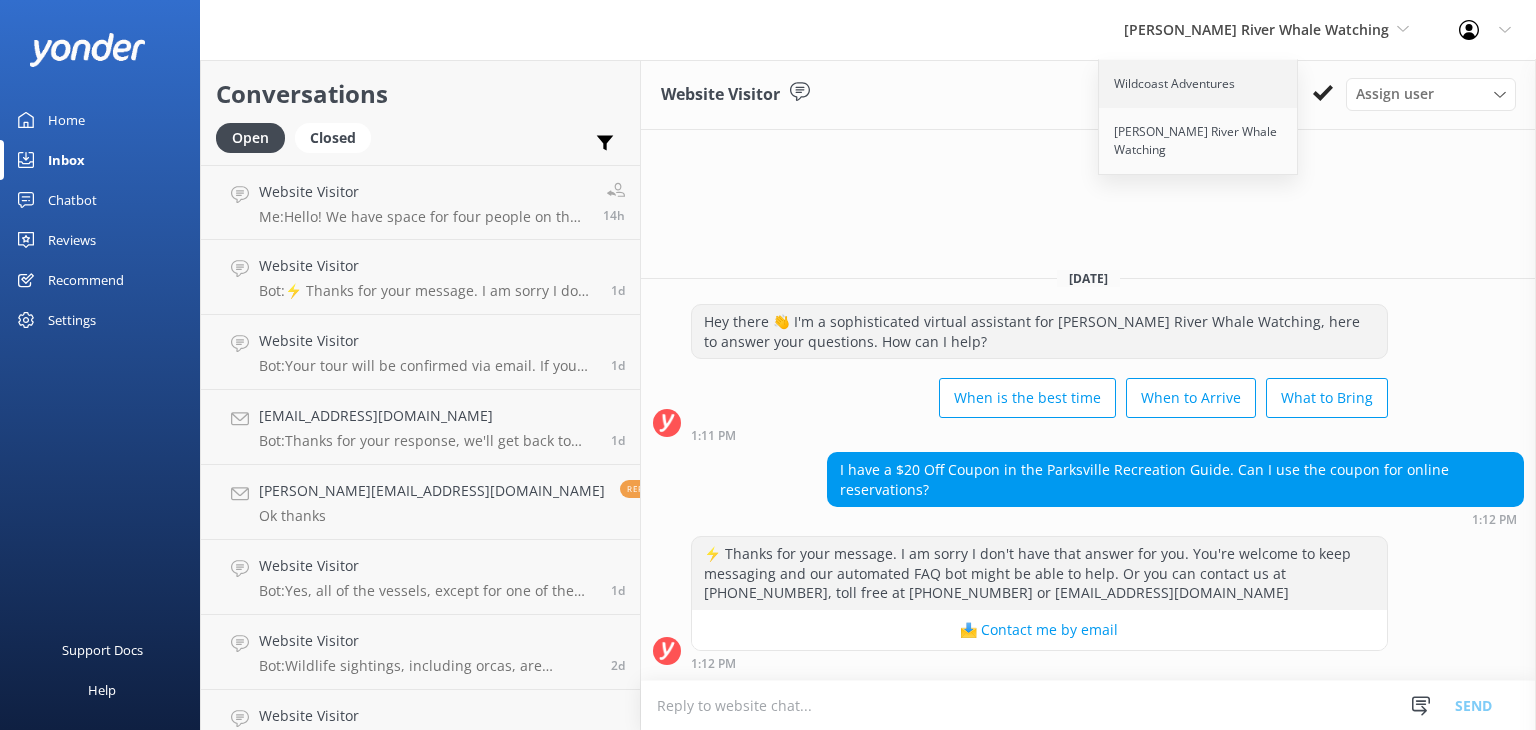 click on "Wildcoast Adventures" at bounding box center (1199, 84) 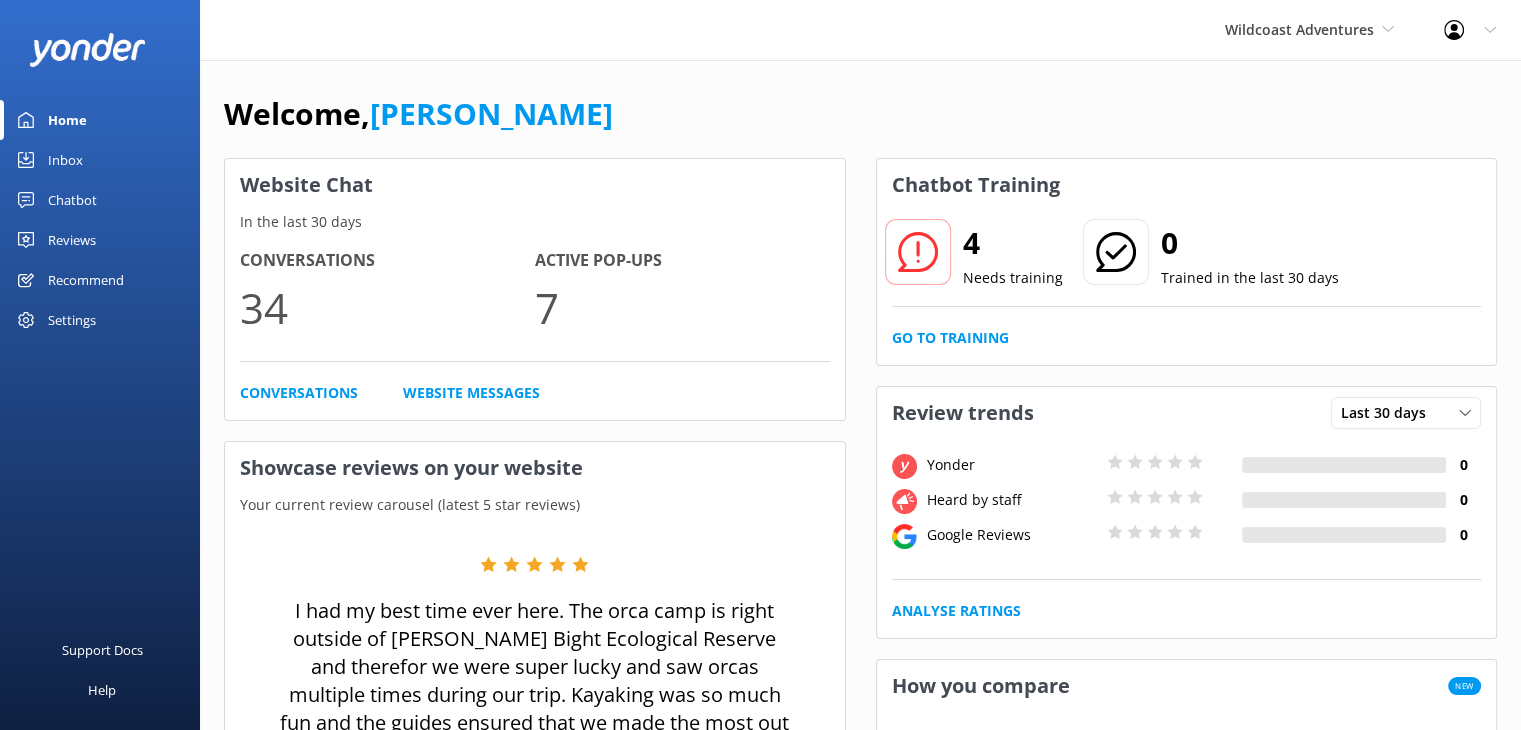 click on "Inbox" at bounding box center [65, 160] 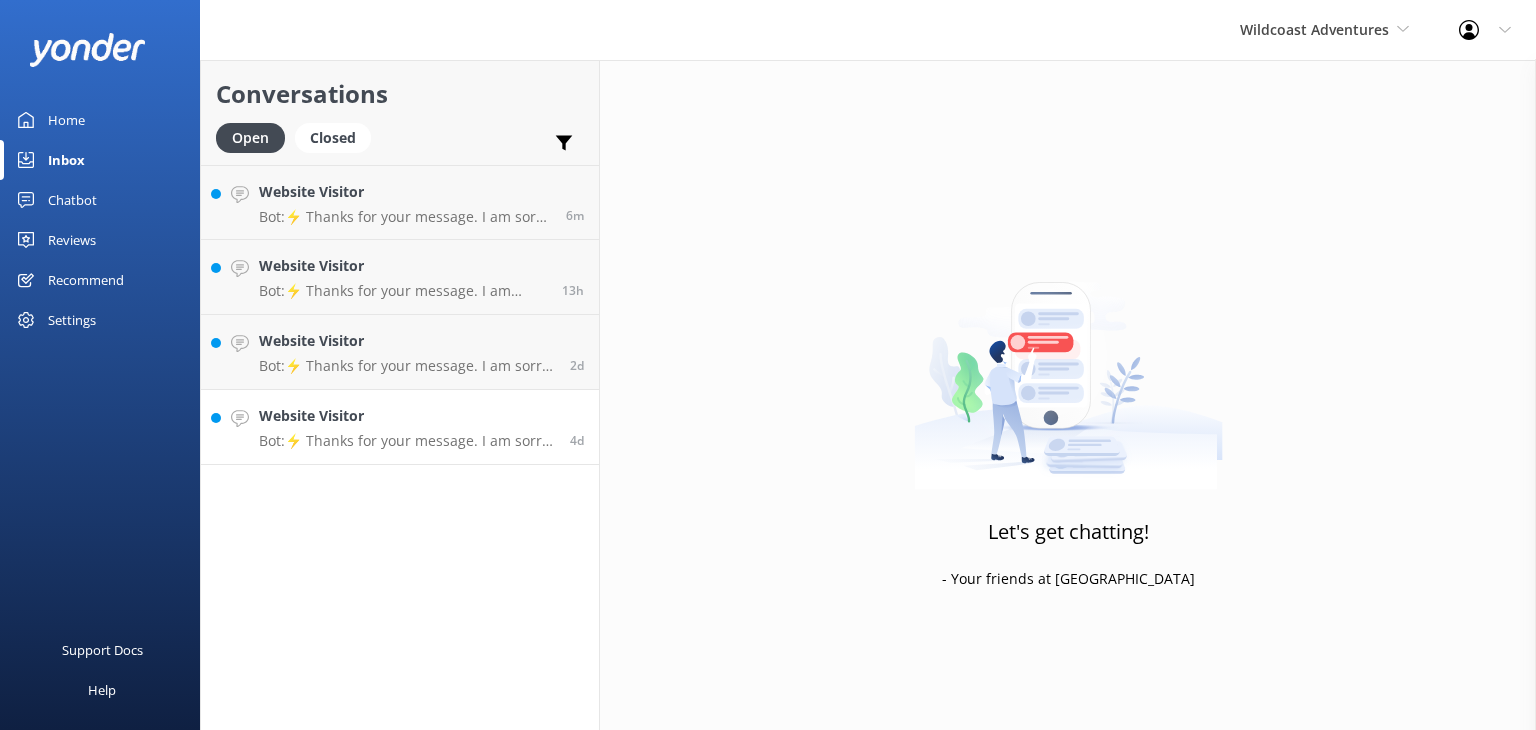click on "Bot:  ⚡ Thanks for your message. I am sorry I don't have that answer for you.  You're welcome to keep messaging and our automated FAQ bot might be able to help. Or you can contact us at [PHONE_NUMBER] or [EMAIL_ADDRESS][DOMAIN_NAME]" at bounding box center [407, 441] 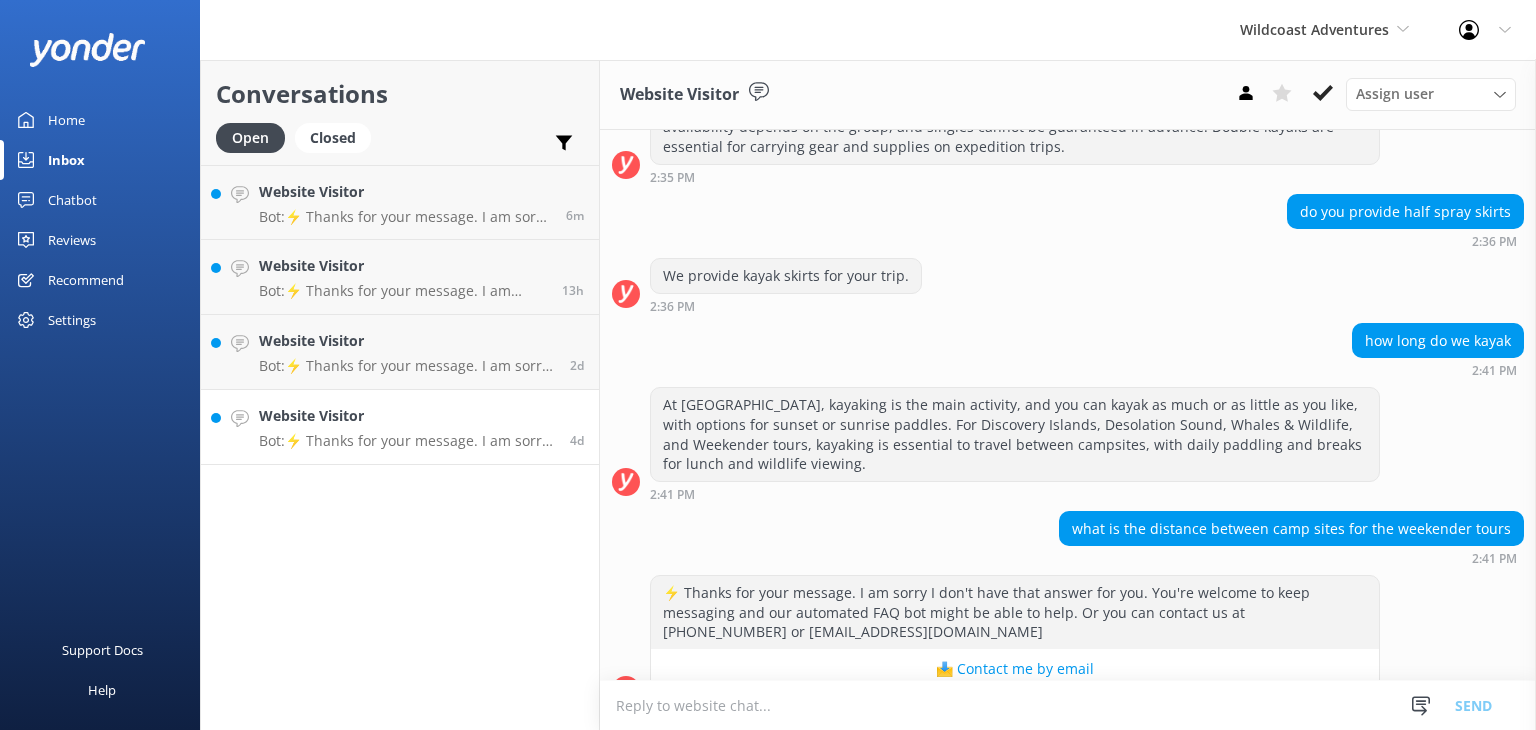 scroll, scrollTop: 340, scrollLeft: 0, axis: vertical 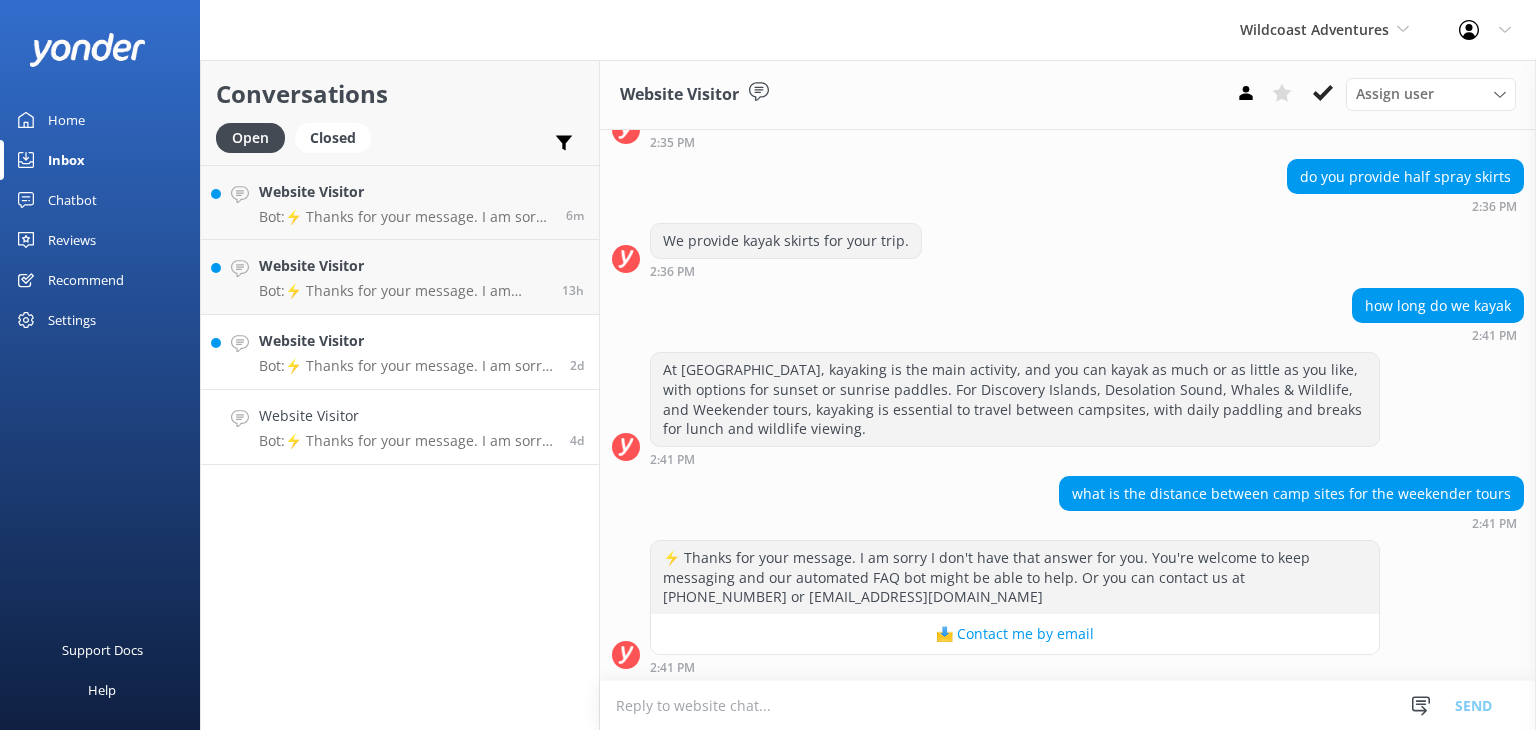 click on "Bot:  ⚡ Thanks for your message. I am sorry I don't have that answer for you.  You're welcome to keep messaging and our automated FAQ bot might be able to help. Or you can contact us at [PHONE_NUMBER] or [EMAIL_ADDRESS][DOMAIN_NAME]" at bounding box center (407, 366) 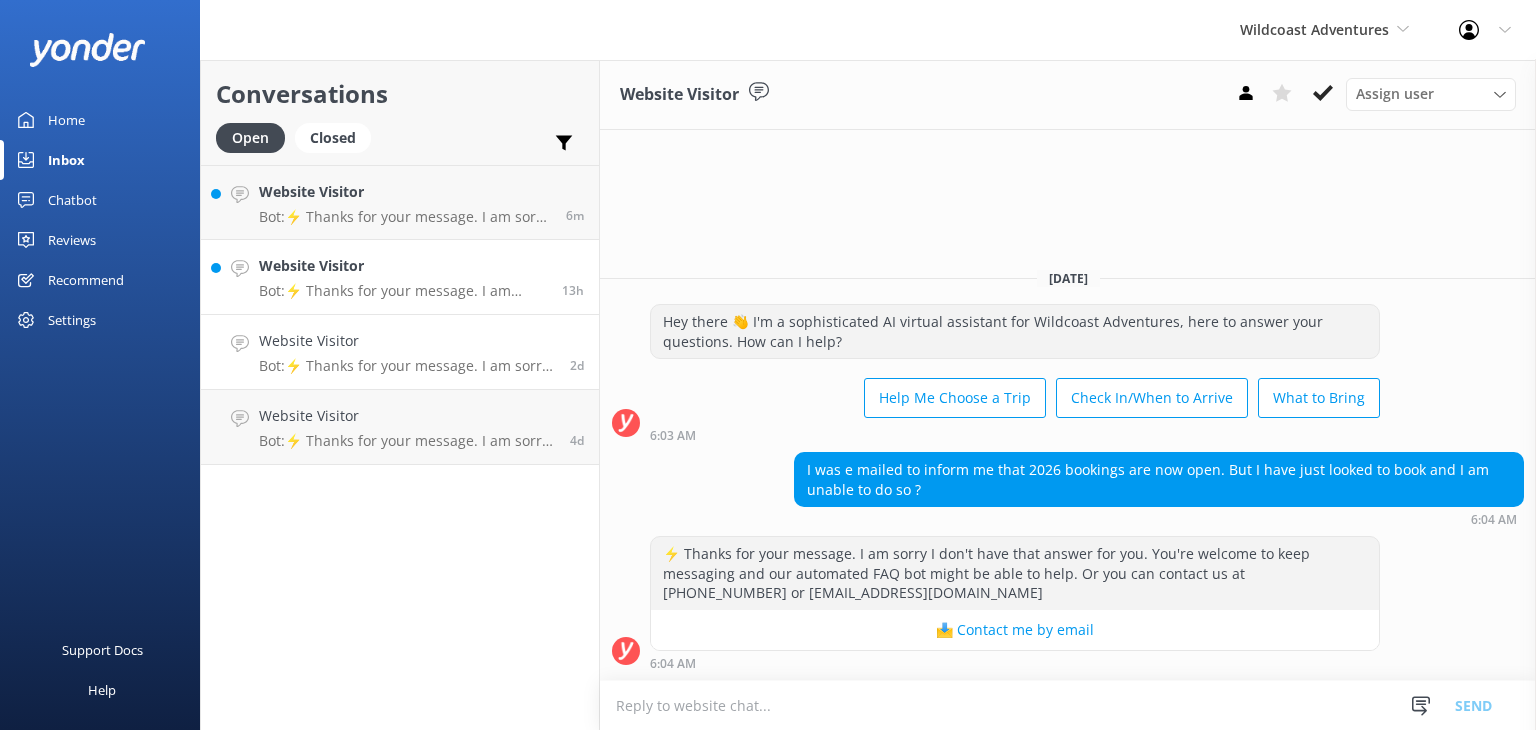 click on "Website Visitor" at bounding box center (403, 266) 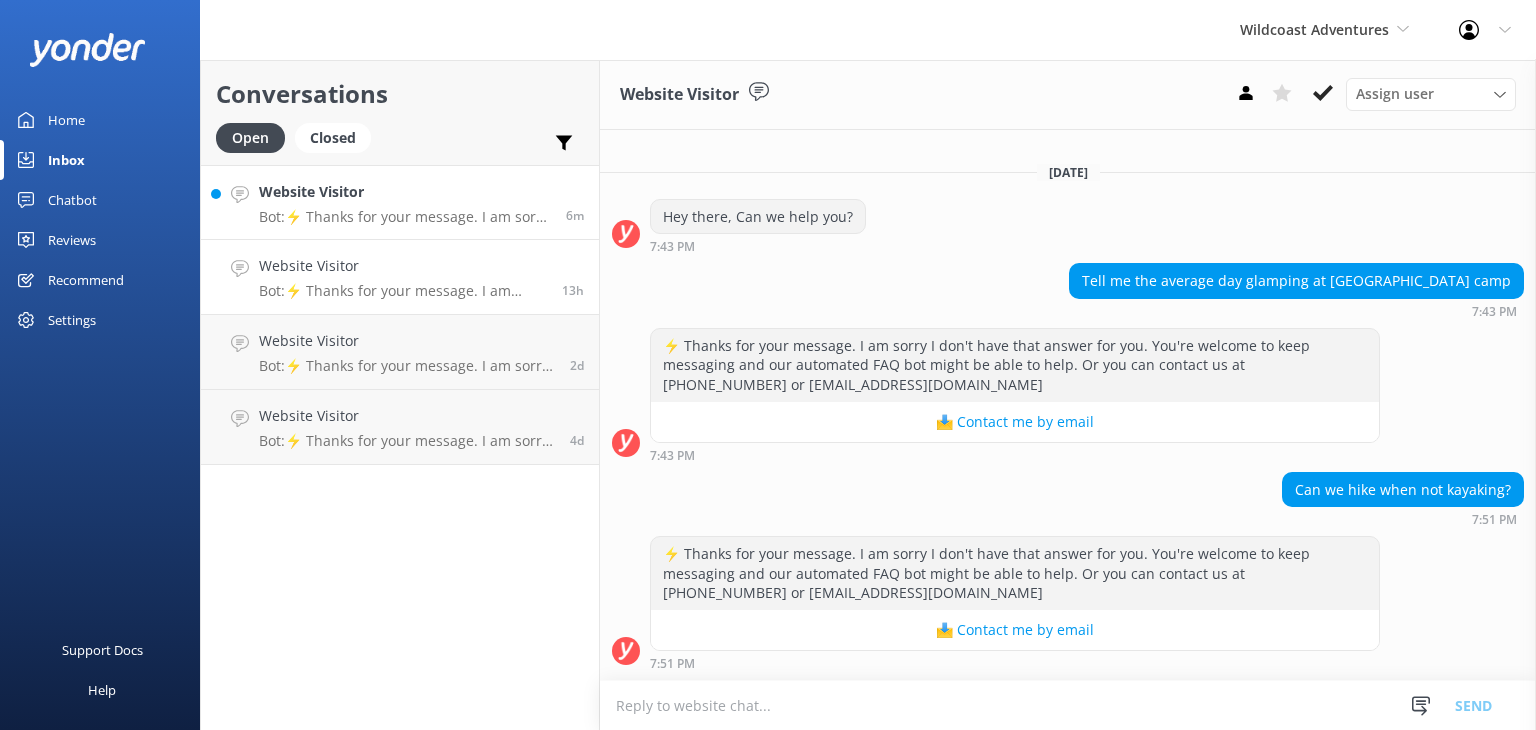 click on "Website Visitor" at bounding box center (405, 192) 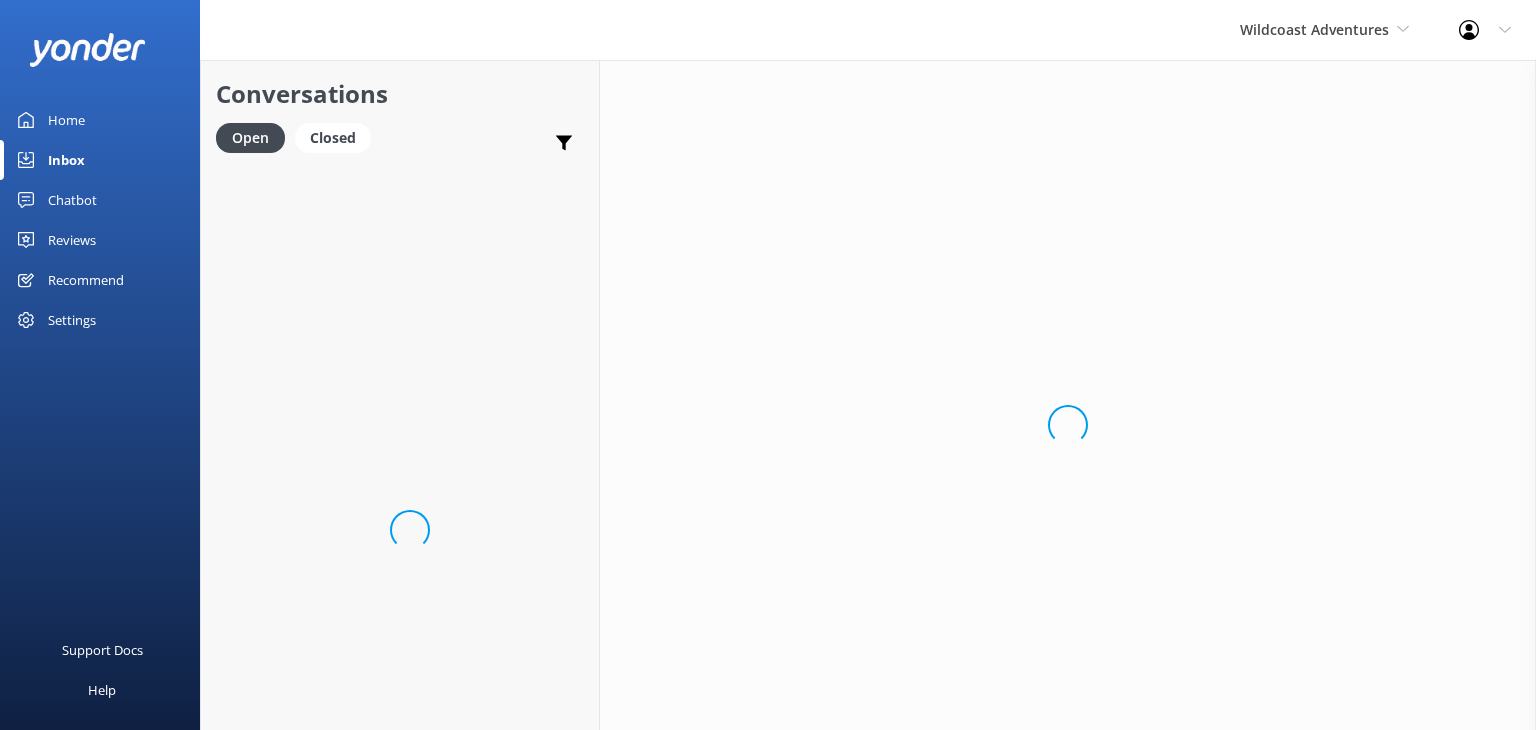 scroll, scrollTop: 0, scrollLeft: 0, axis: both 